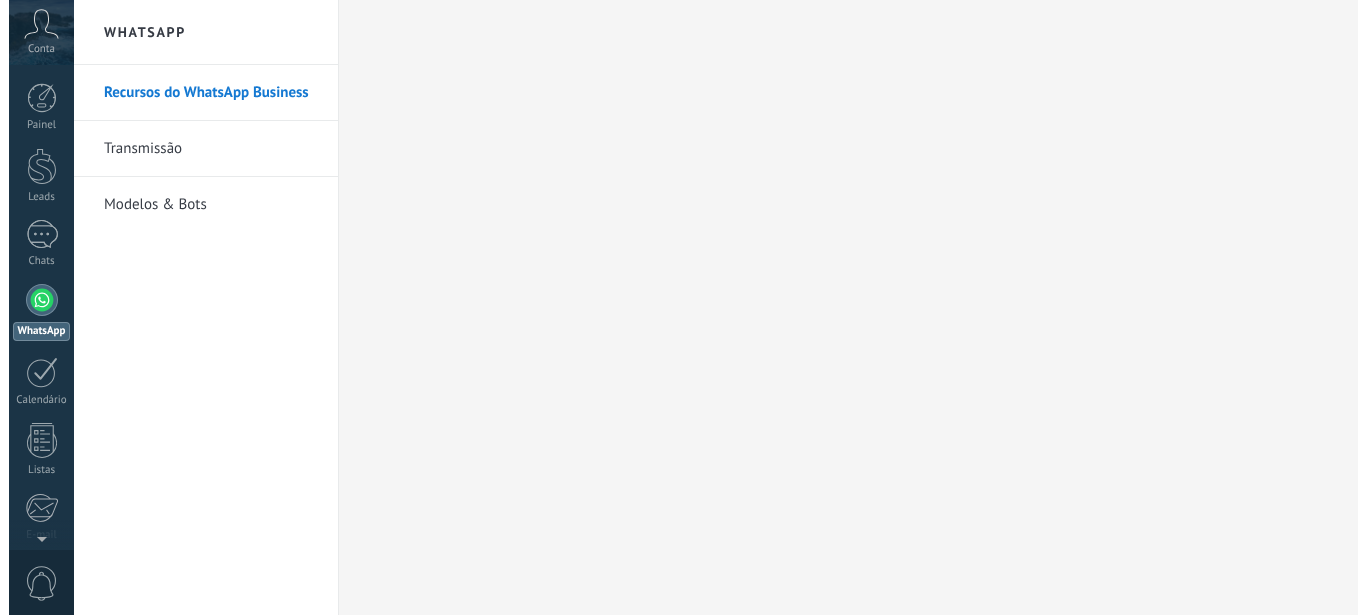 scroll, scrollTop: 0, scrollLeft: 0, axis: both 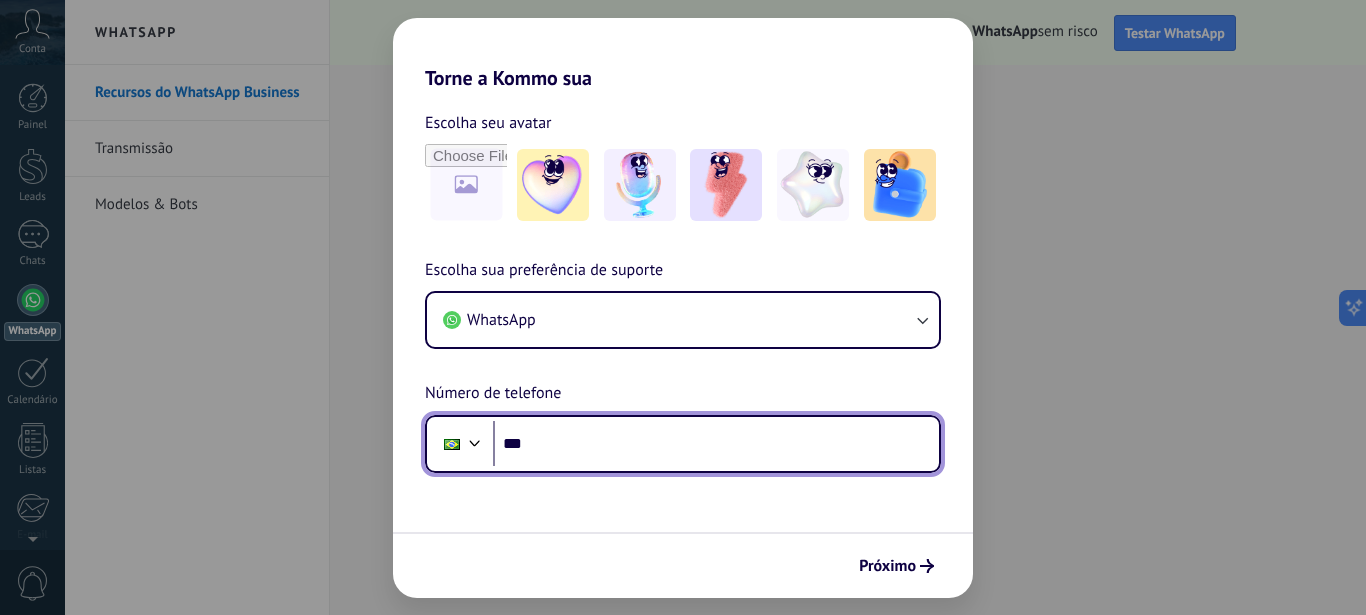 click on "***" at bounding box center (716, 444) 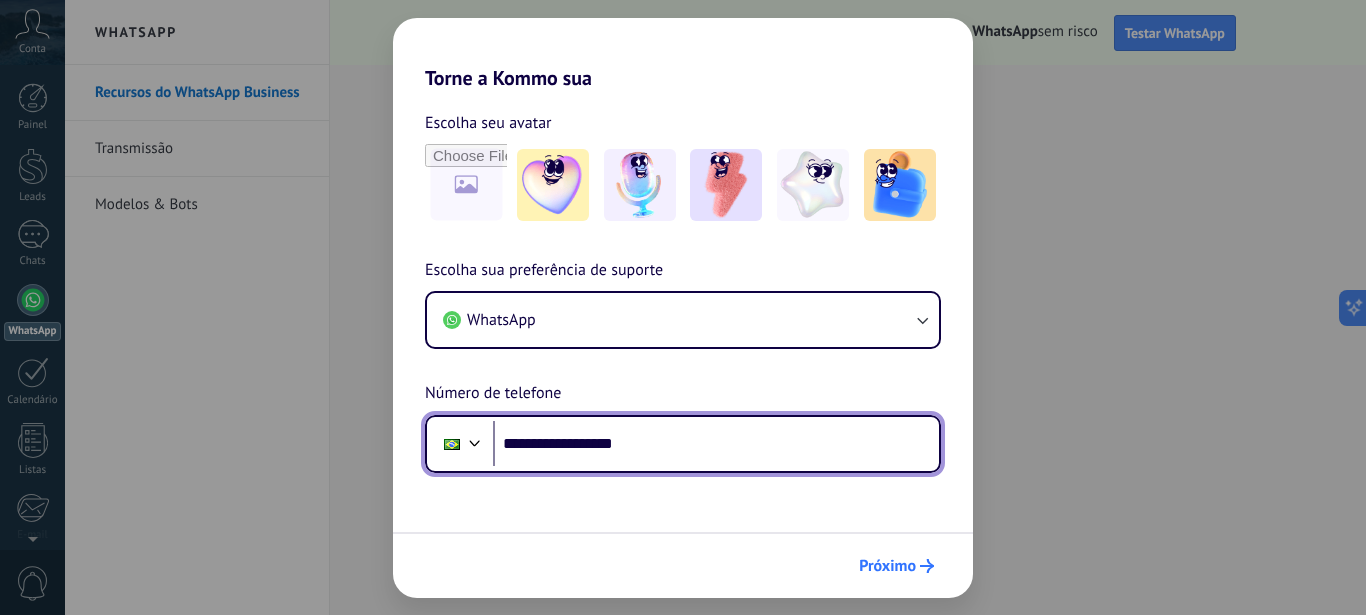 type on "**********" 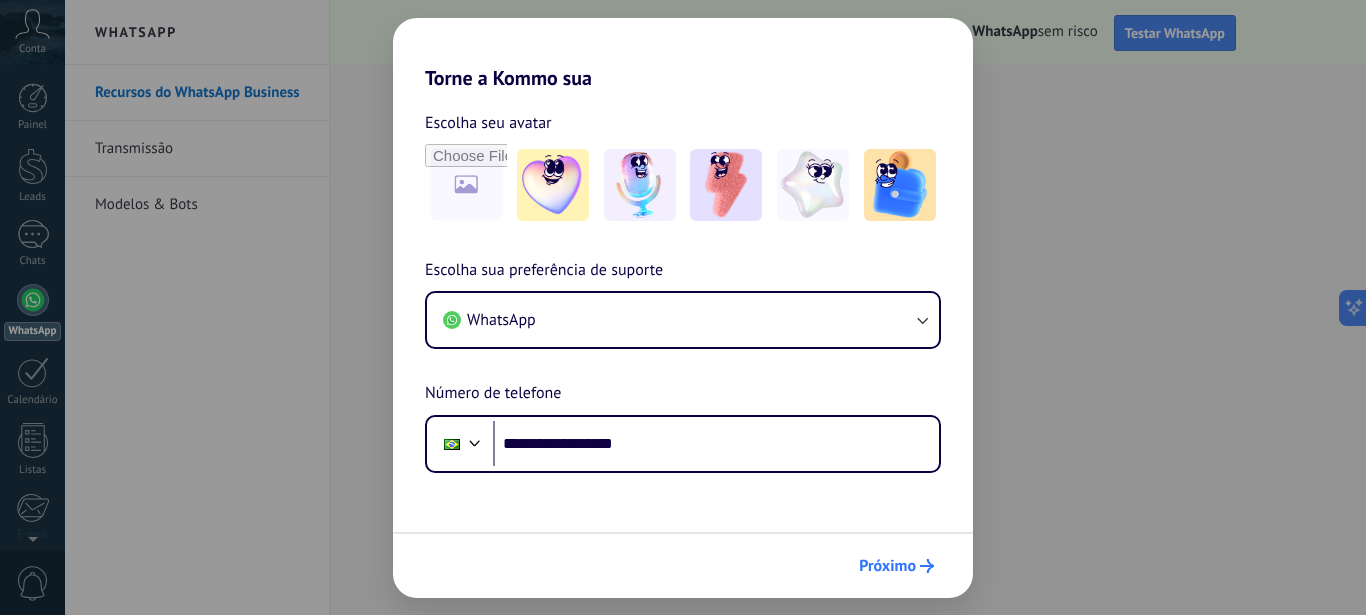 click on "Próximo" at bounding box center (887, 566) 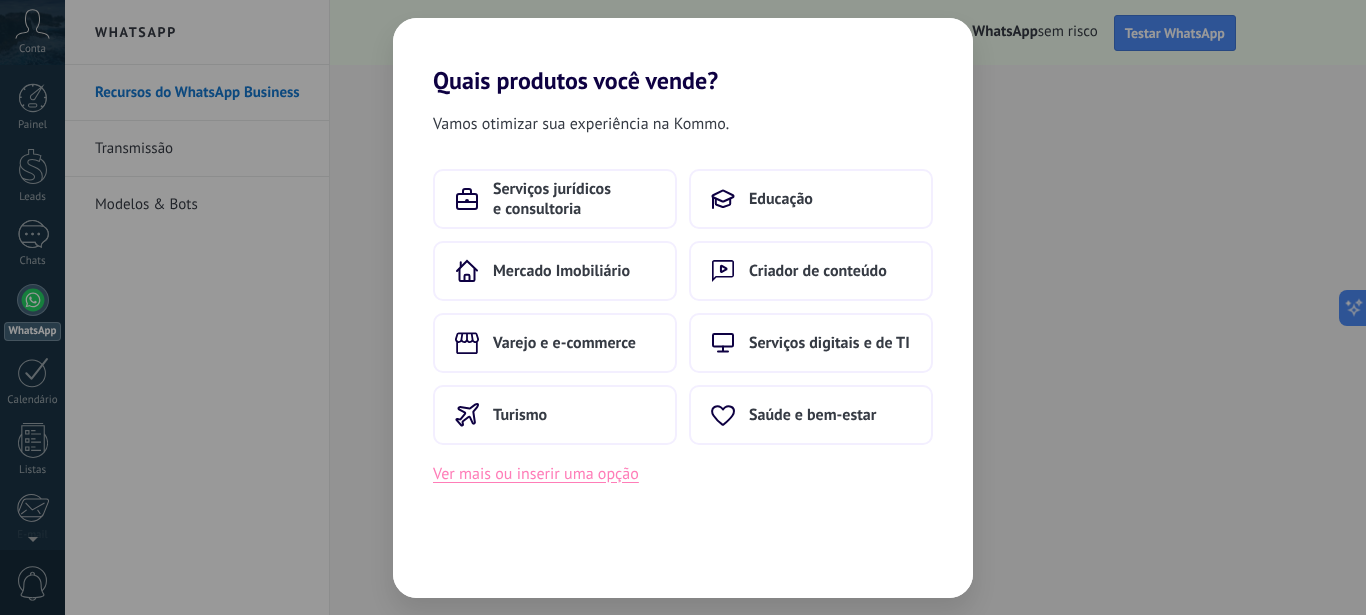 click on "Ver mais ou inserir uma opção" at bounding box center [536, 474] 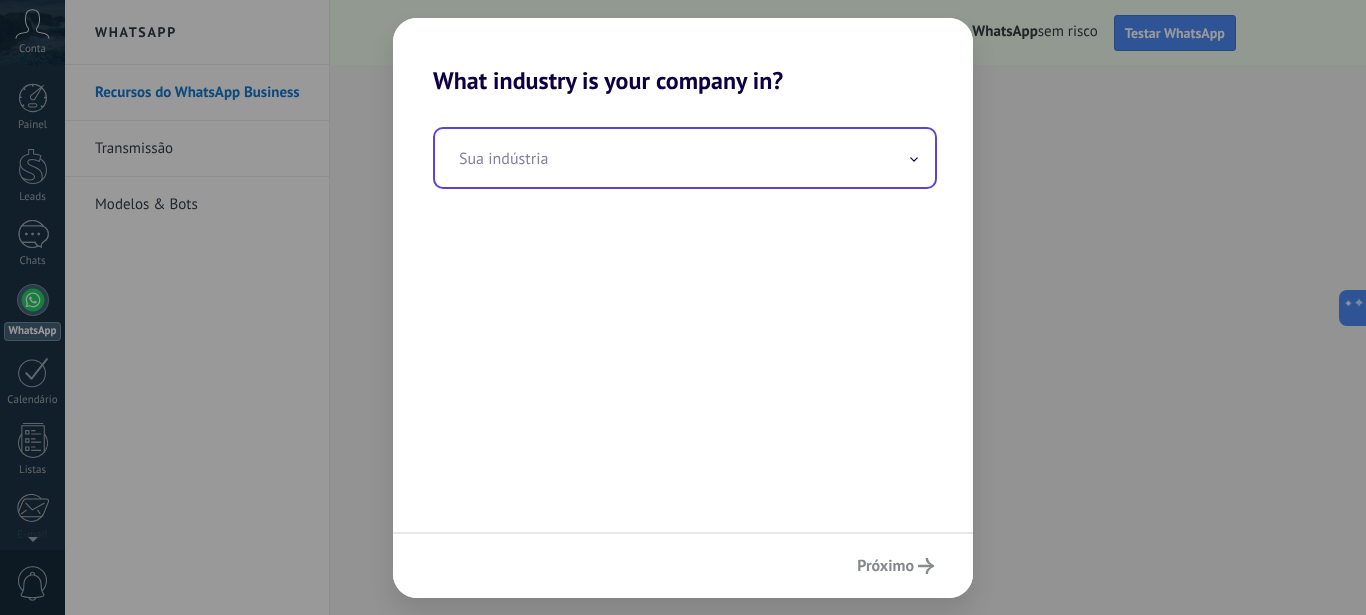 click at bounding box center [685, 158] 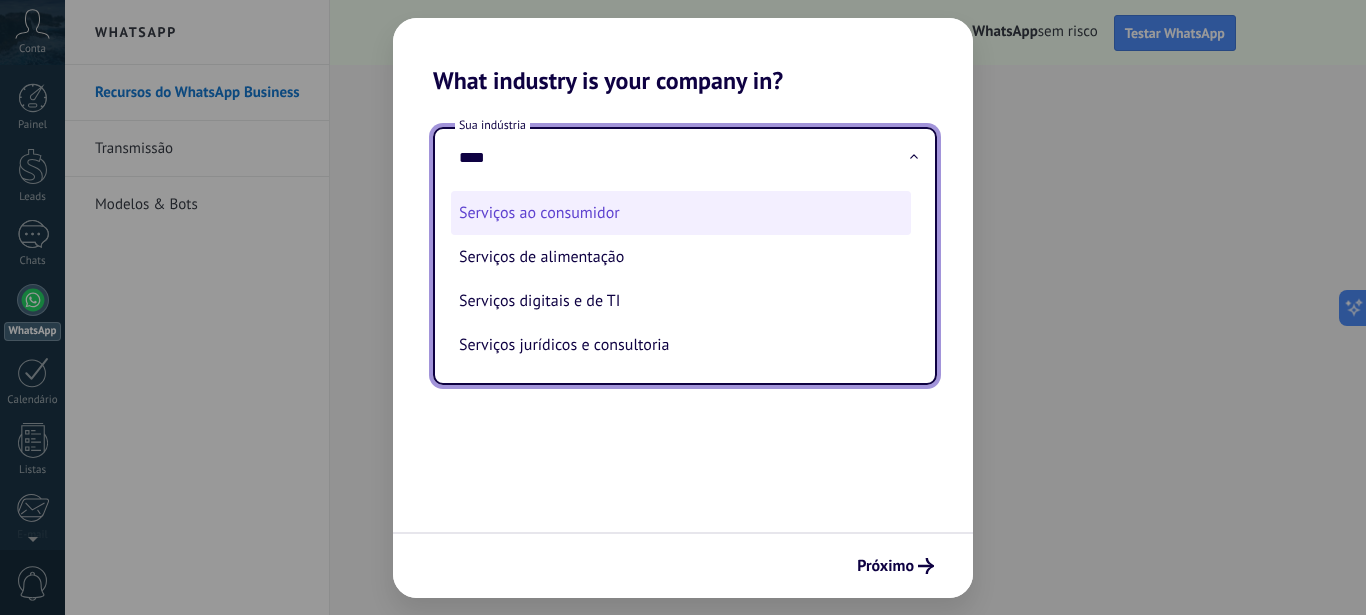 click on "Serviços ao consumidor" at bounding box center [681, 213] 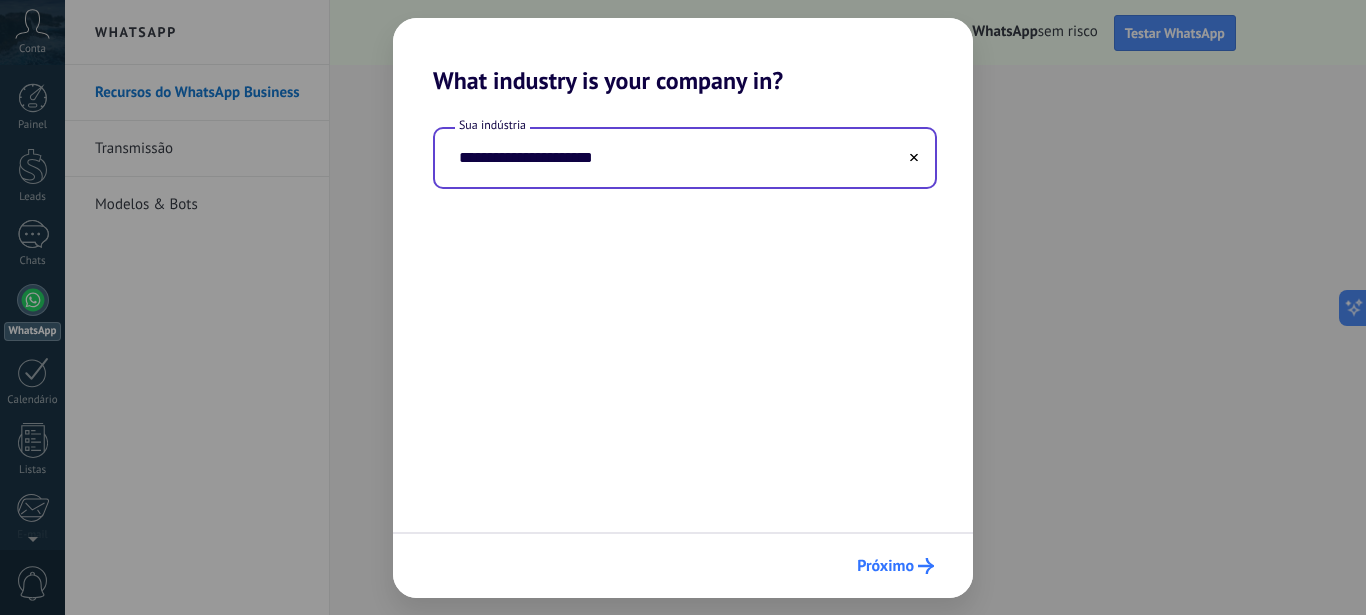 click on "Próximo" at bounding box center [885, 566] 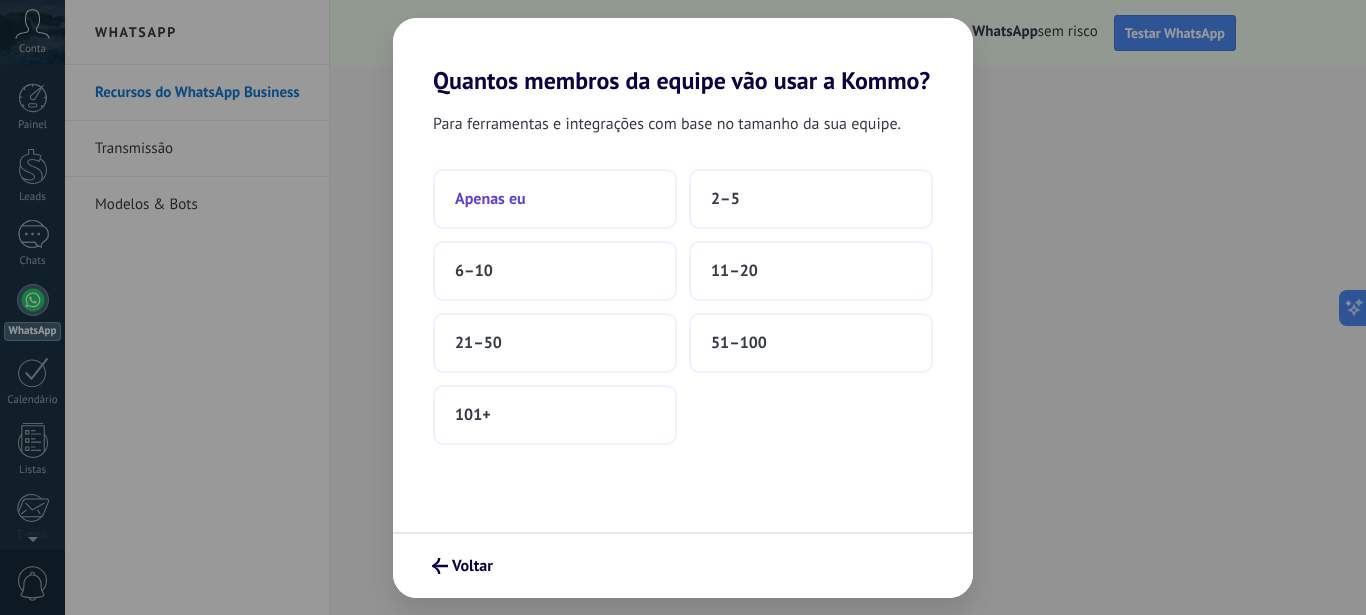 click on "Apenas eu" at bounding box center [490, 199] 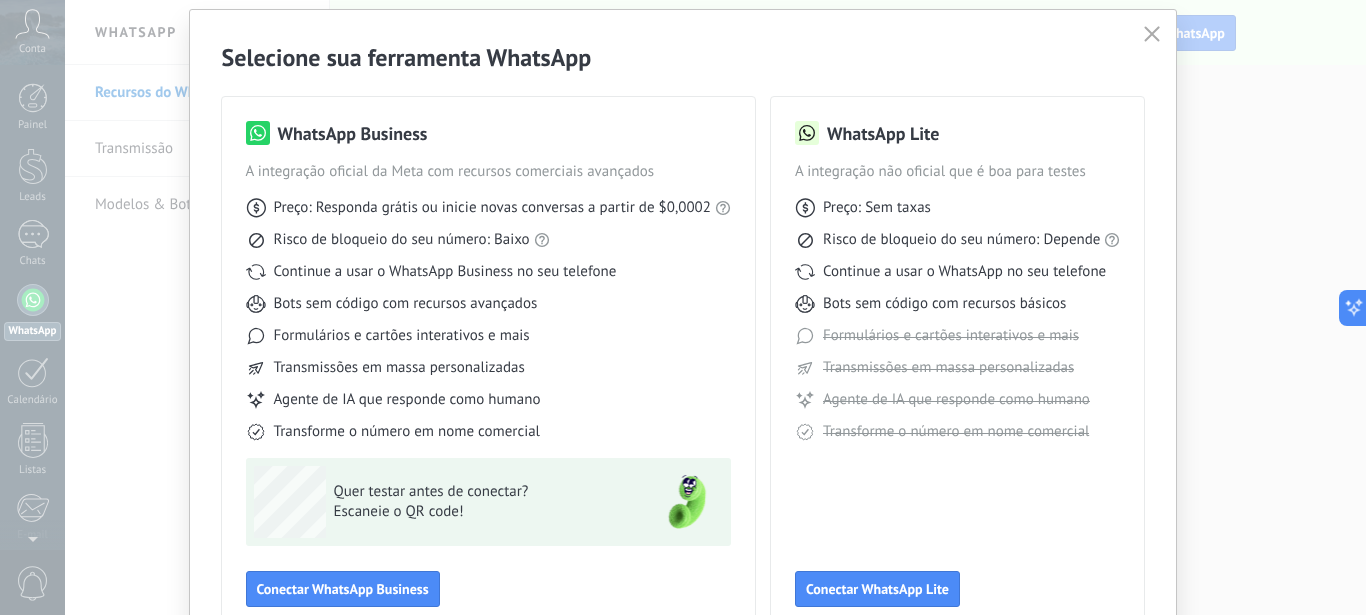 scroll, scrollTop: 170, scrollLeft: 0, axis: vertical 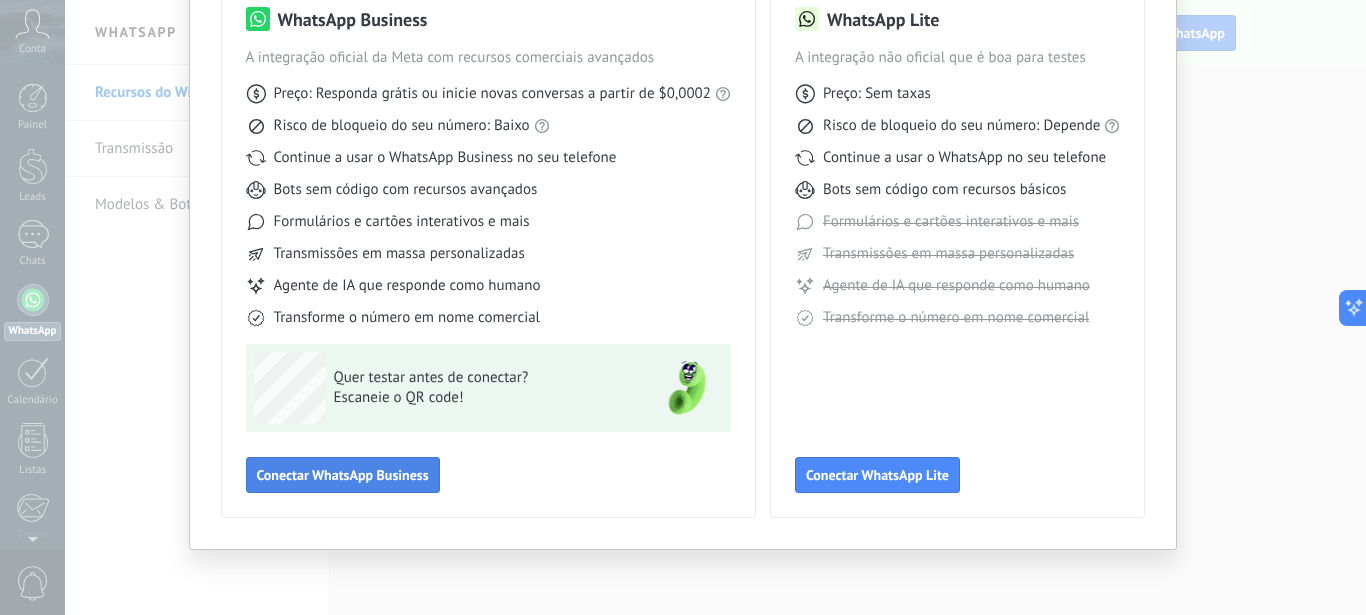 click on "Conectar WhatsApp Business" at bounding box center (343, 475) 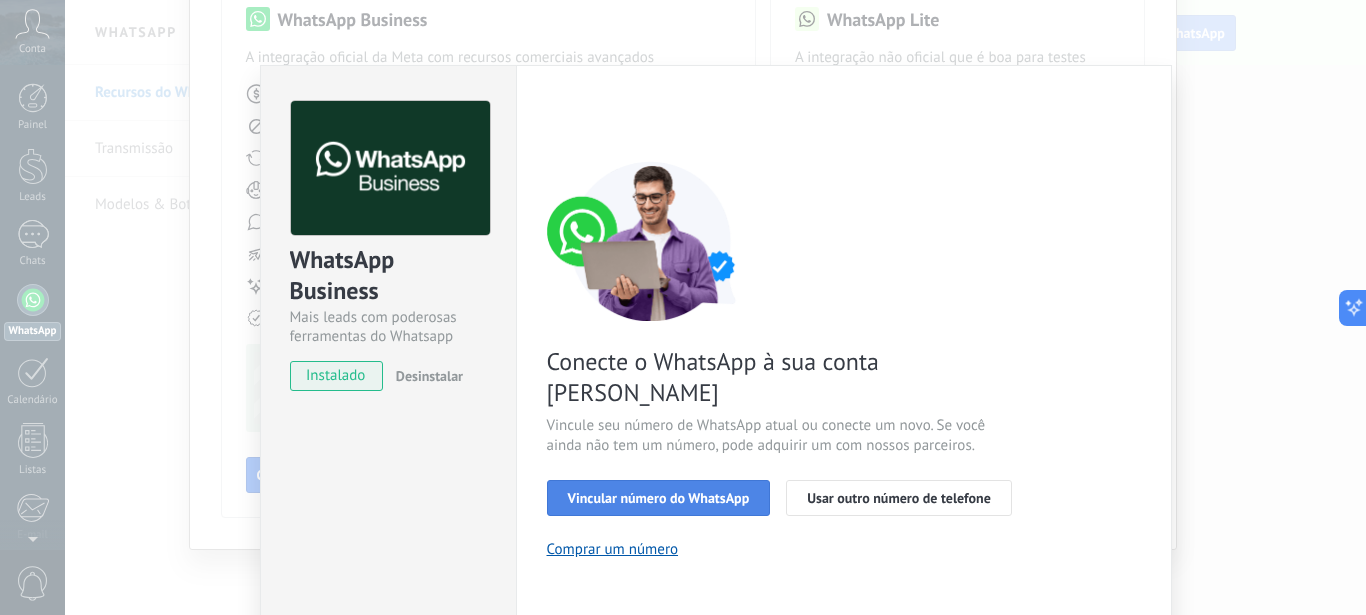 click on "Vincular número do WhatsApp" at bounding box center (659, 498) 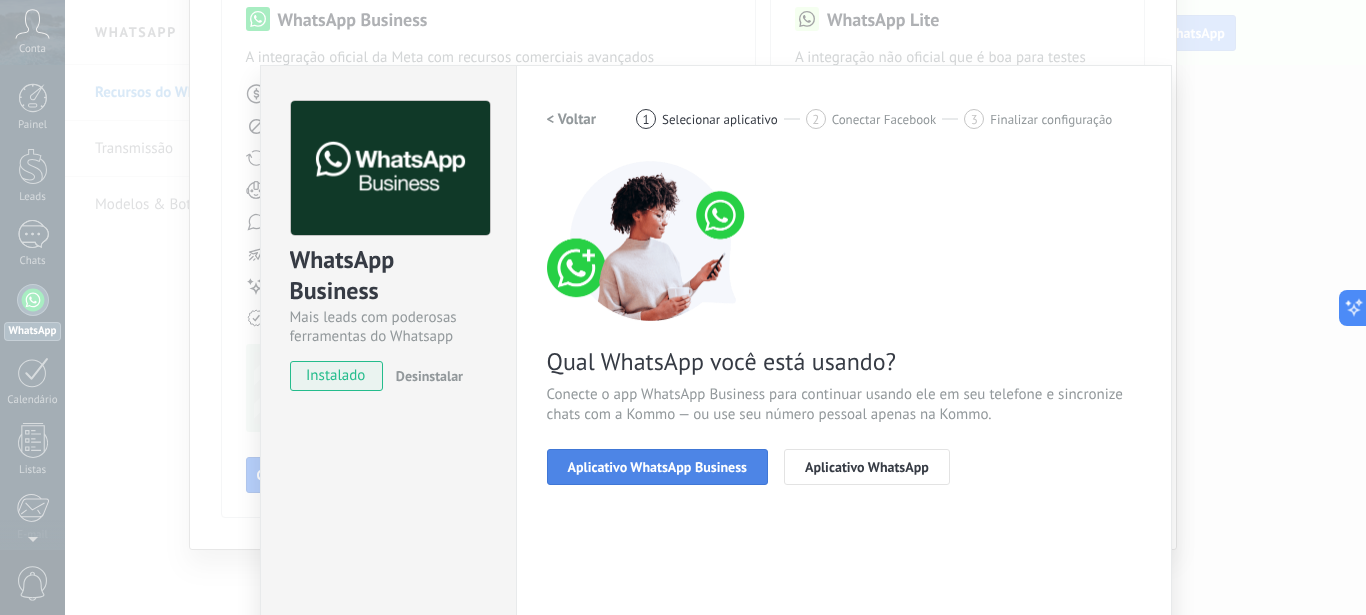 click on "Aplicativo WhatsApp Business" at bounding box center (657, 467) 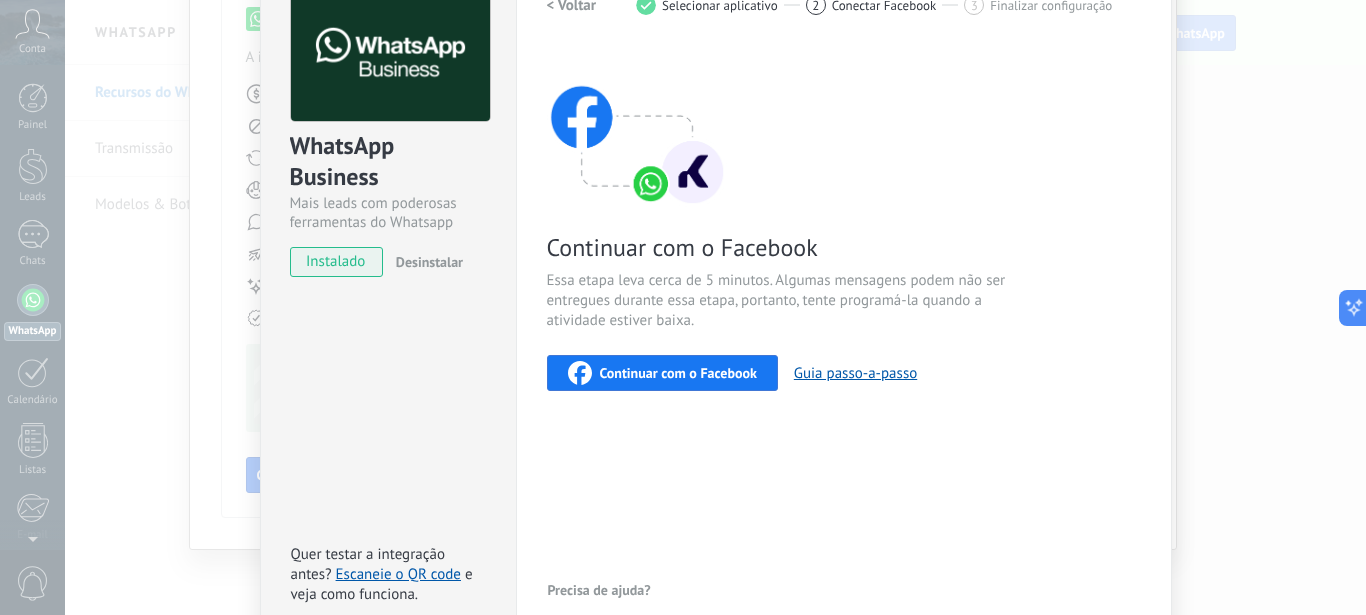 scroll, scrollTop: 215, scrollLeft: 0, axis: vertical 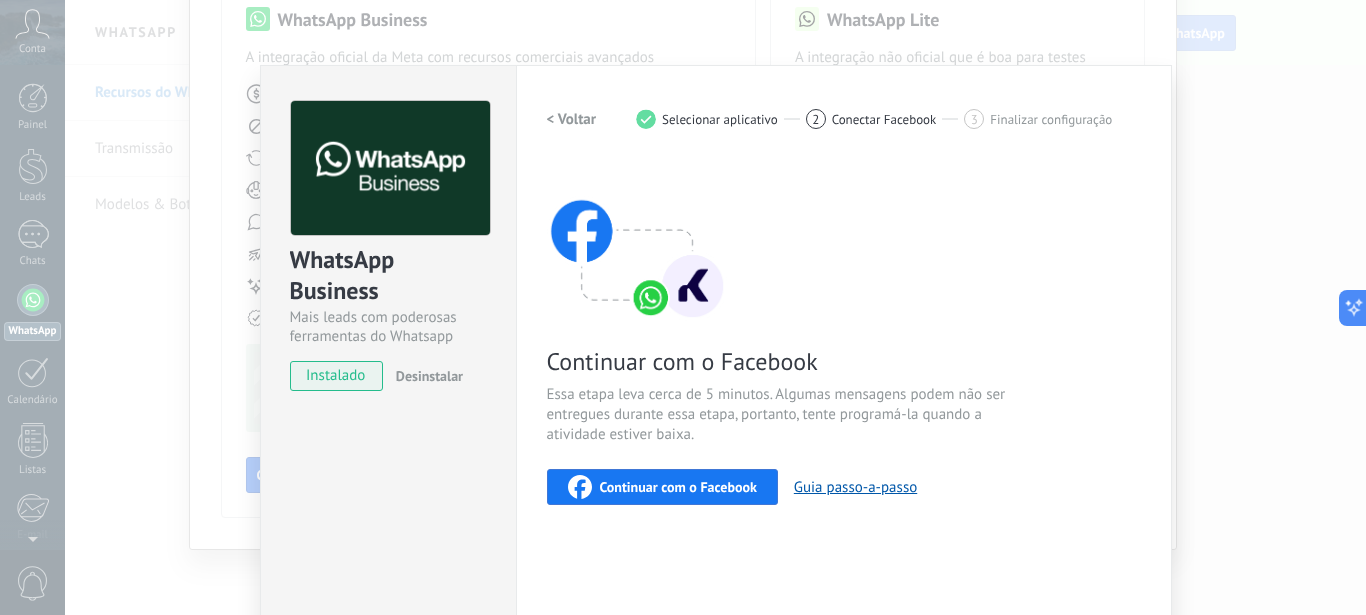 click on "Continuar com o Facebook" at bounding box center [678, 487] 